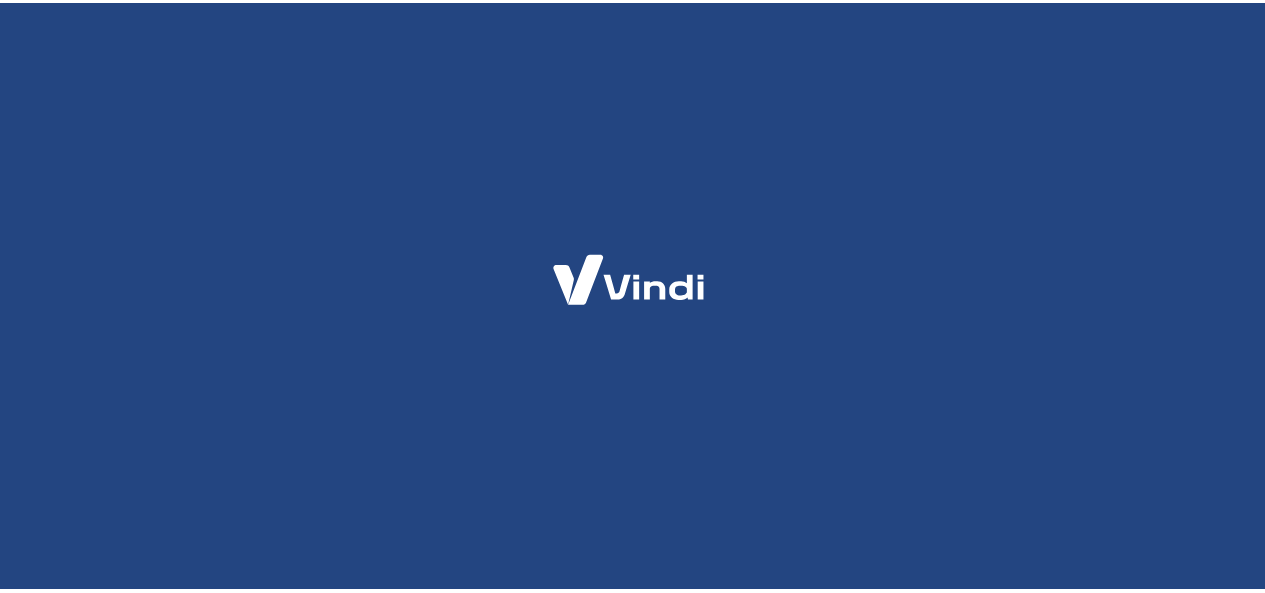scroll, scrollTop: 0, scrollLeft: 0, axis: both 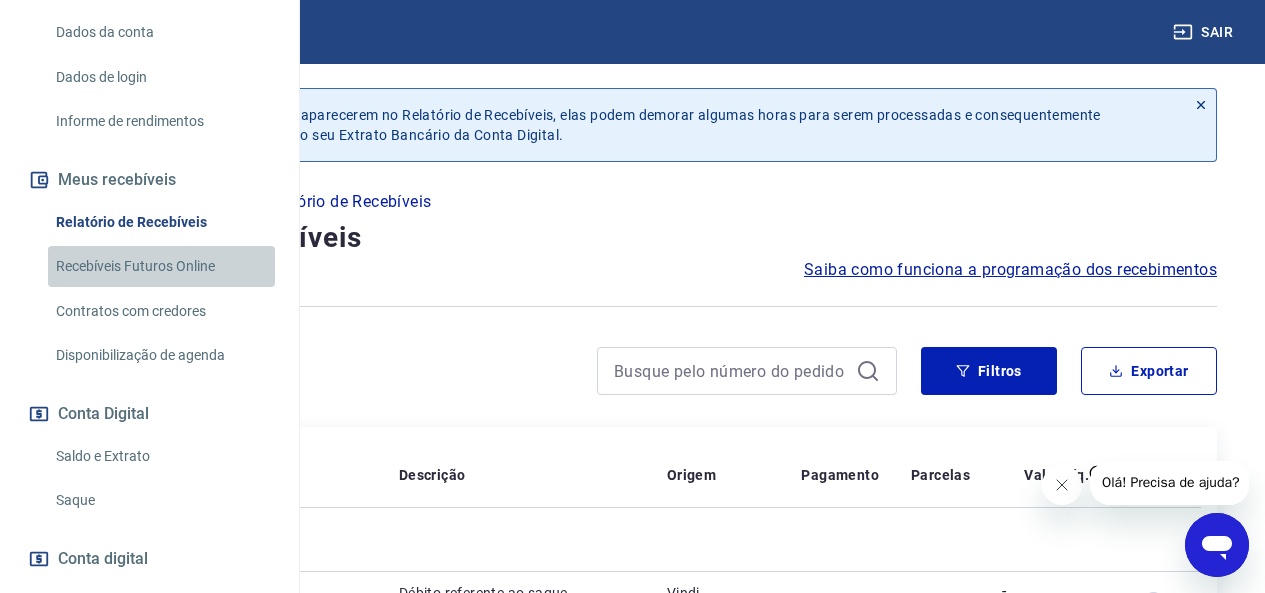 click on "Recebíveis Futuros Online" at bounding box center [161, 266] 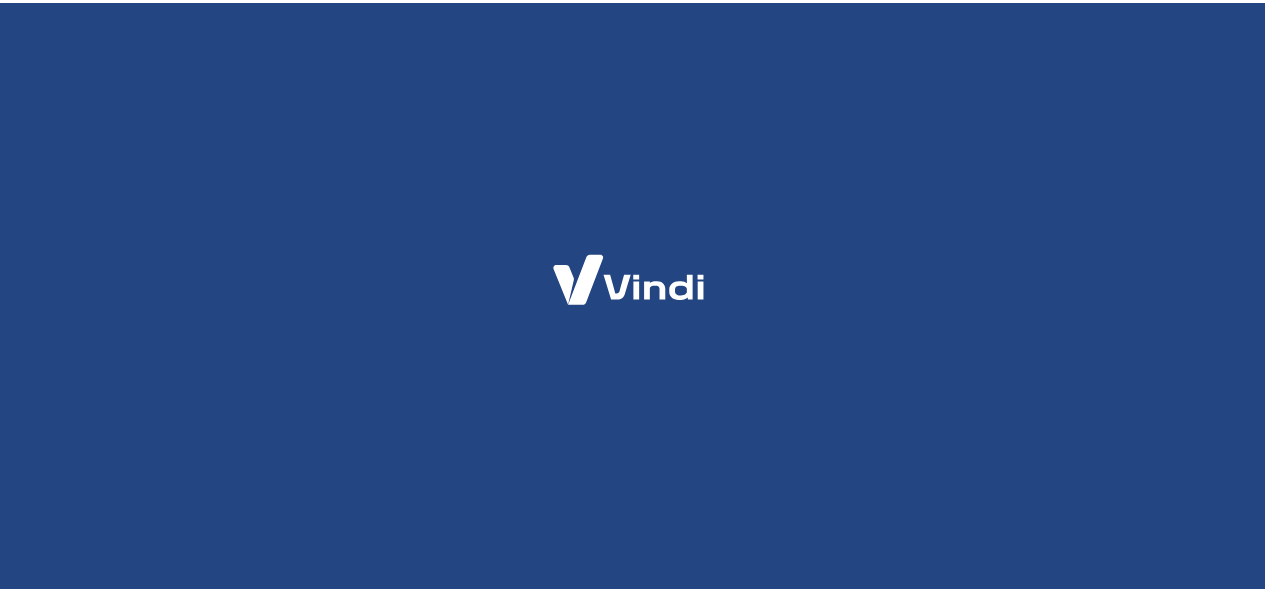 scroll, scrollTop: 0, scrollLeft: 0, axis: both 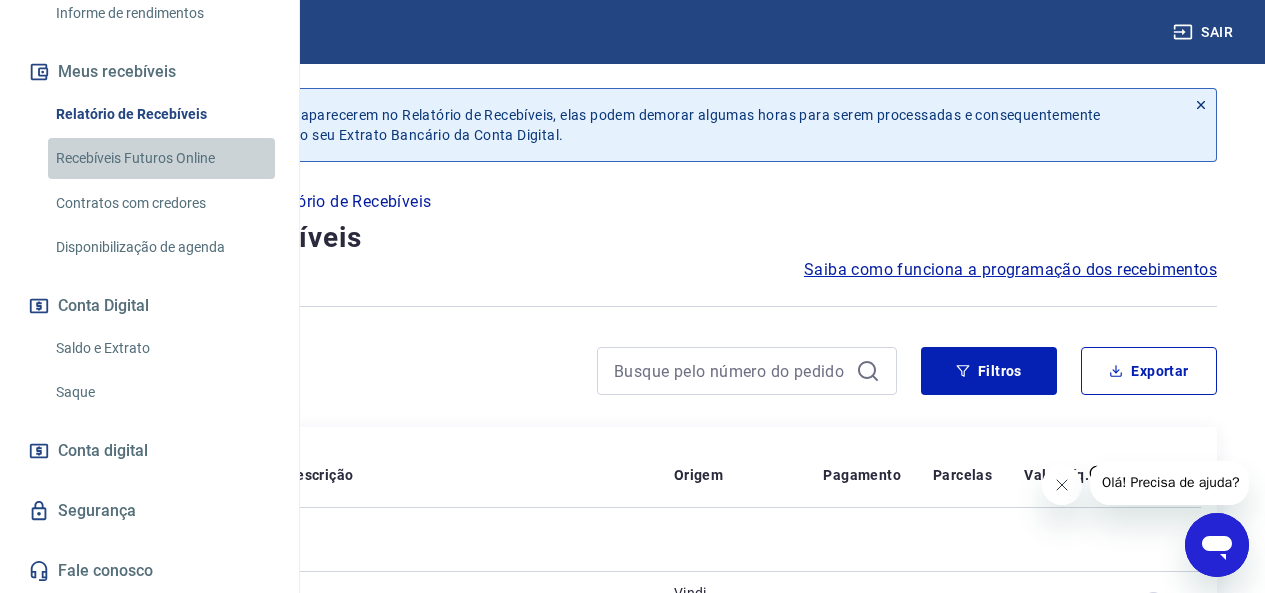 click on "Recebíveis Futuros Online" at bounding box center [161, 158] 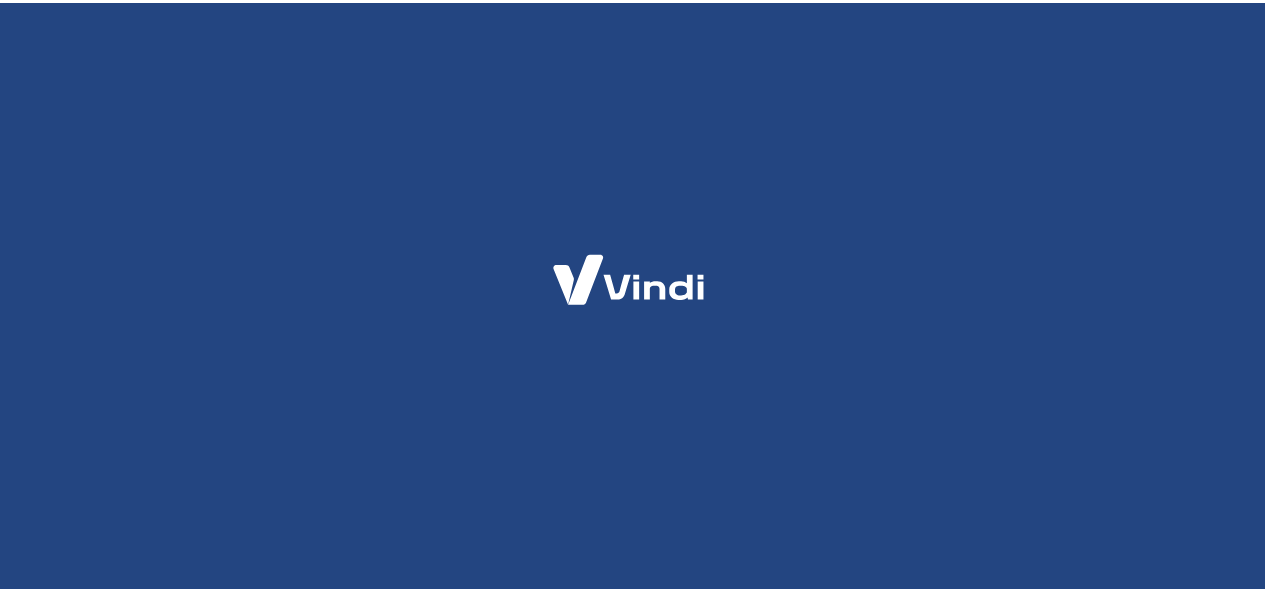 scroll, scrollTop: 0, scrollLeft: 0, axis: both 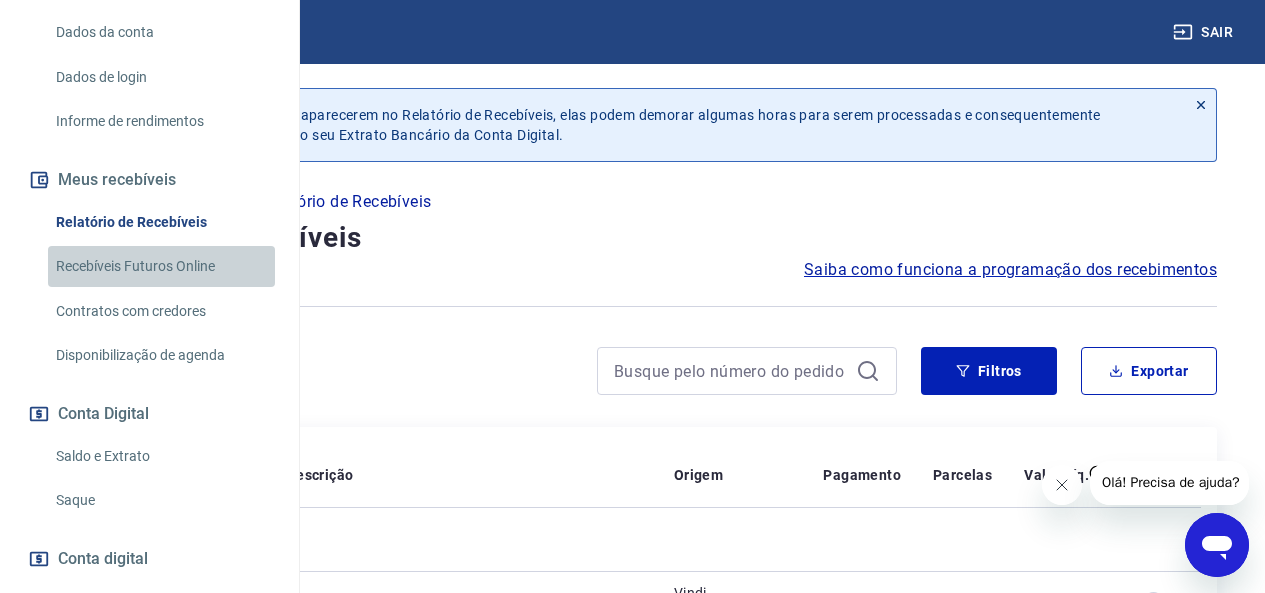click on "Recebíveis Futuros Online" at bounding box center [161, 266] 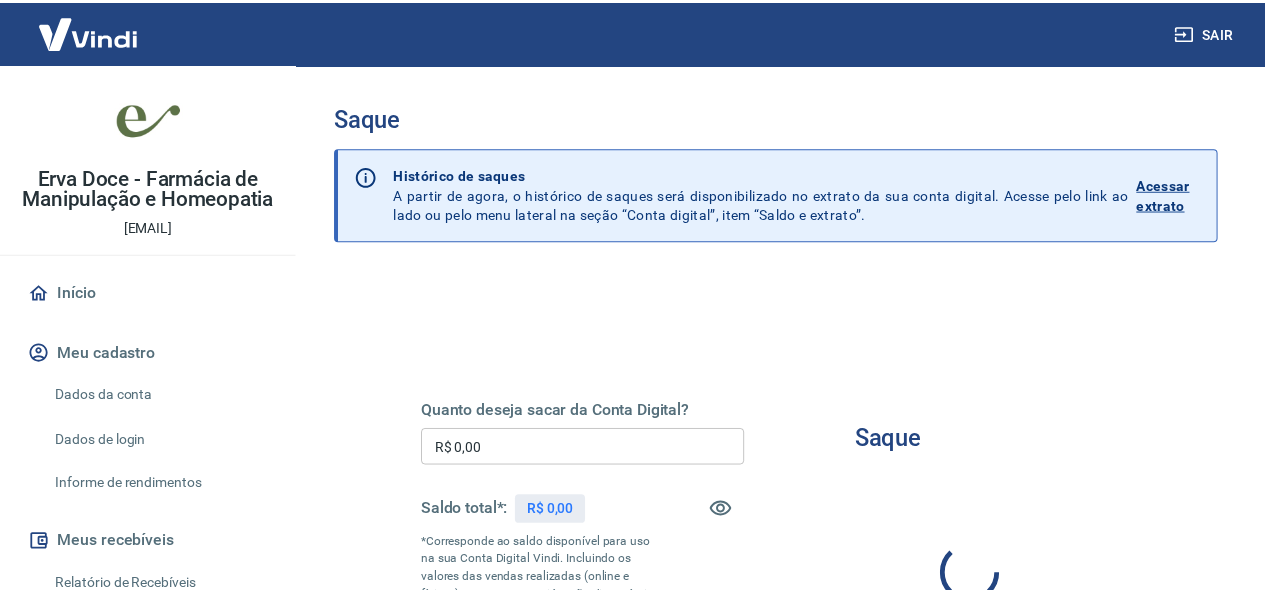 scroll, scrollTop: 0, scrollLeft: 0, axis: both 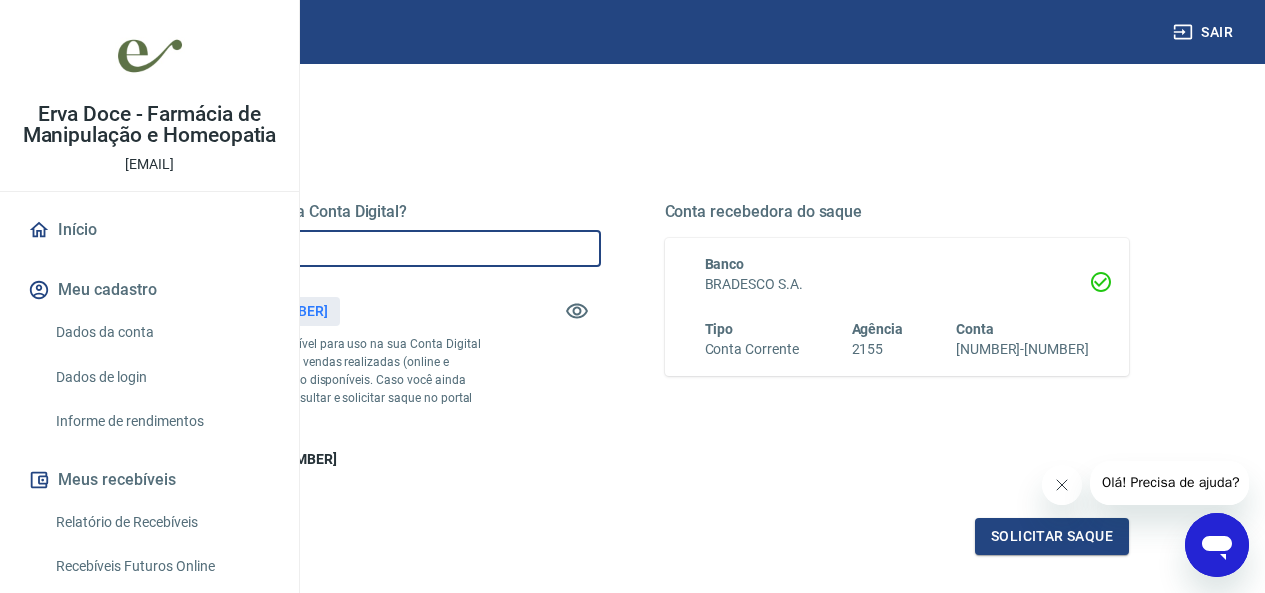 click on "R$ 0,00" at bounding box center [368, 248] 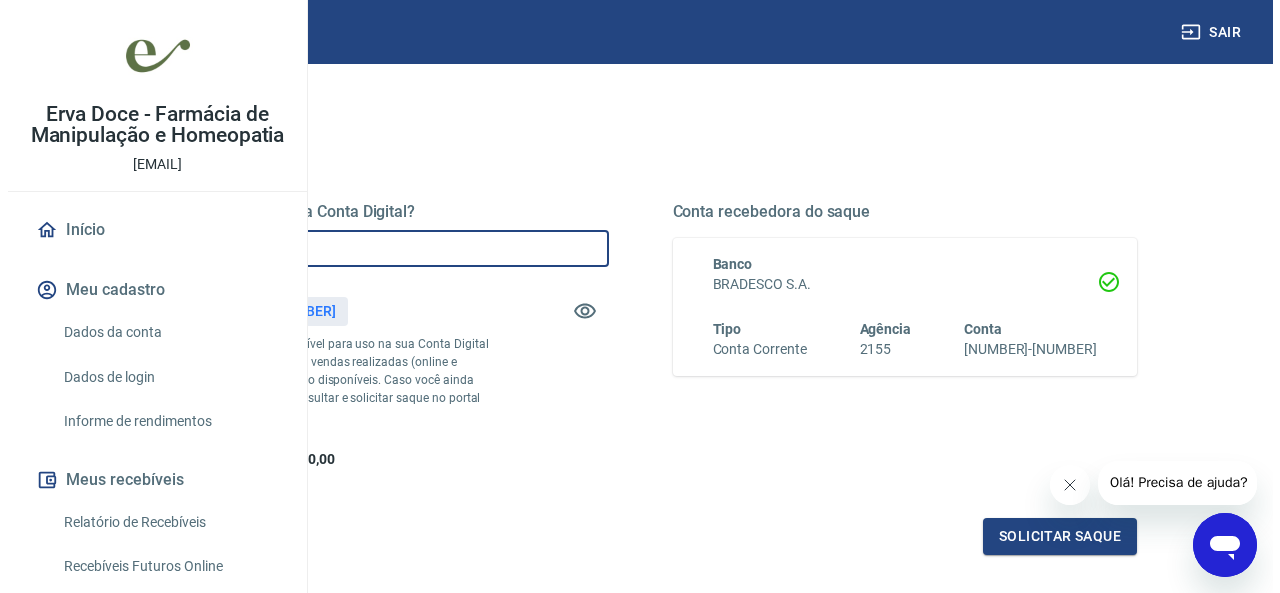 scroll, scrollTop: 300, scrollLeft: 0, axis: vertical 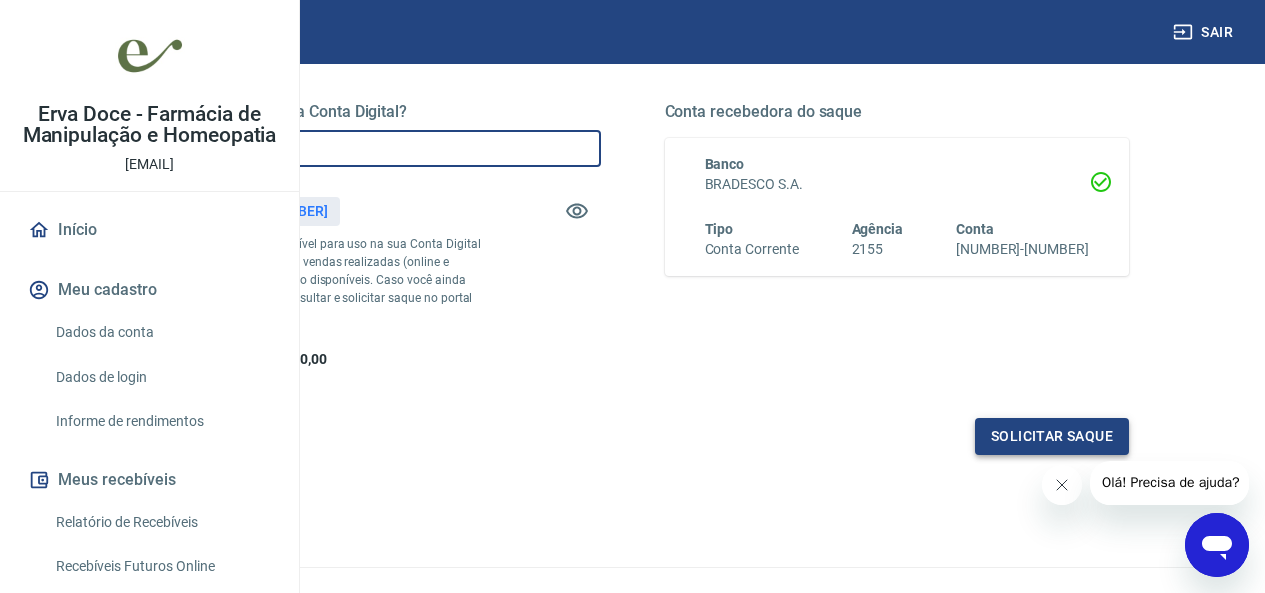 type on "R$ [NUMBER]" 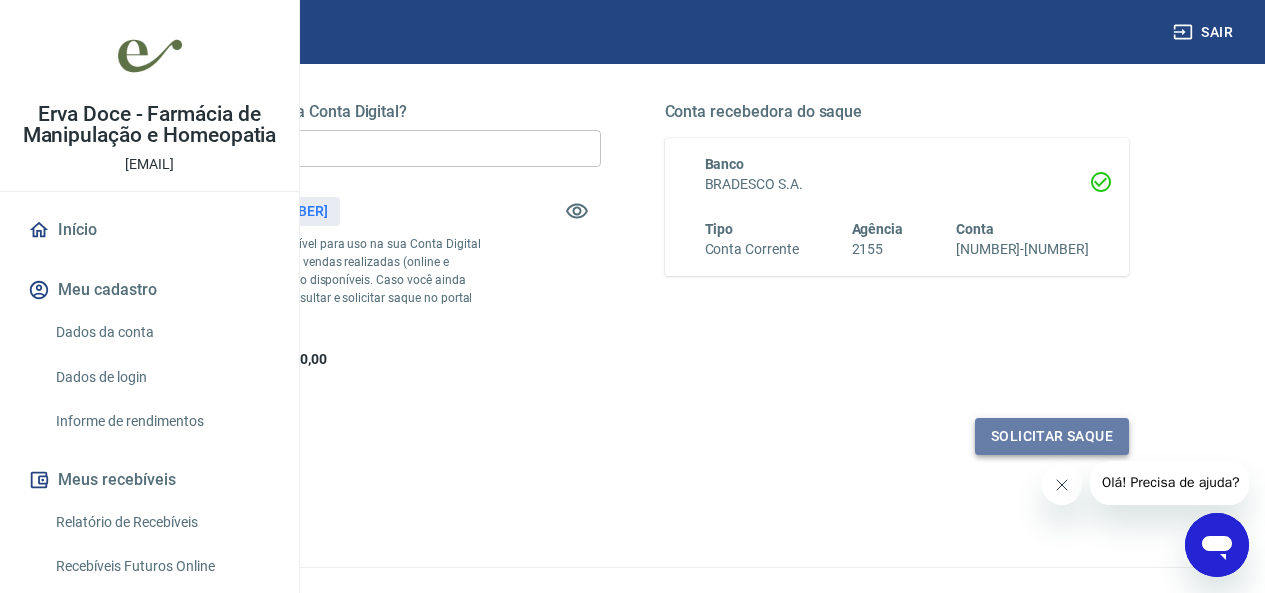 click on "Solicitar saque" at bounding box center [1052, 436] 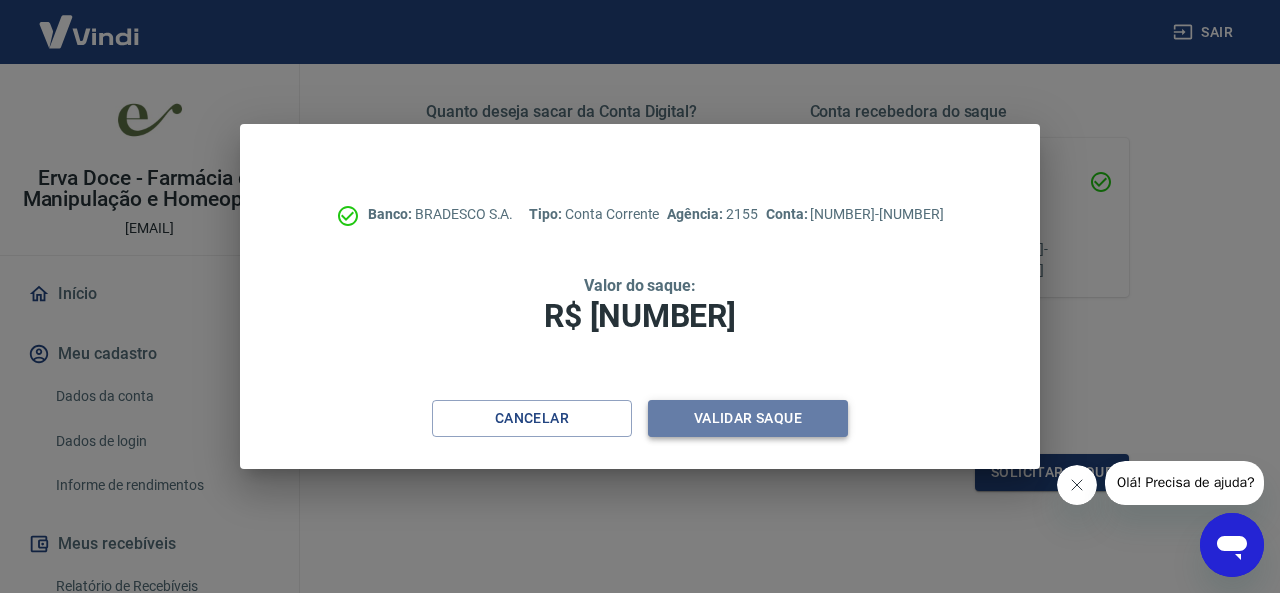 click on "Validar saque" at bounding box center [748, 418] 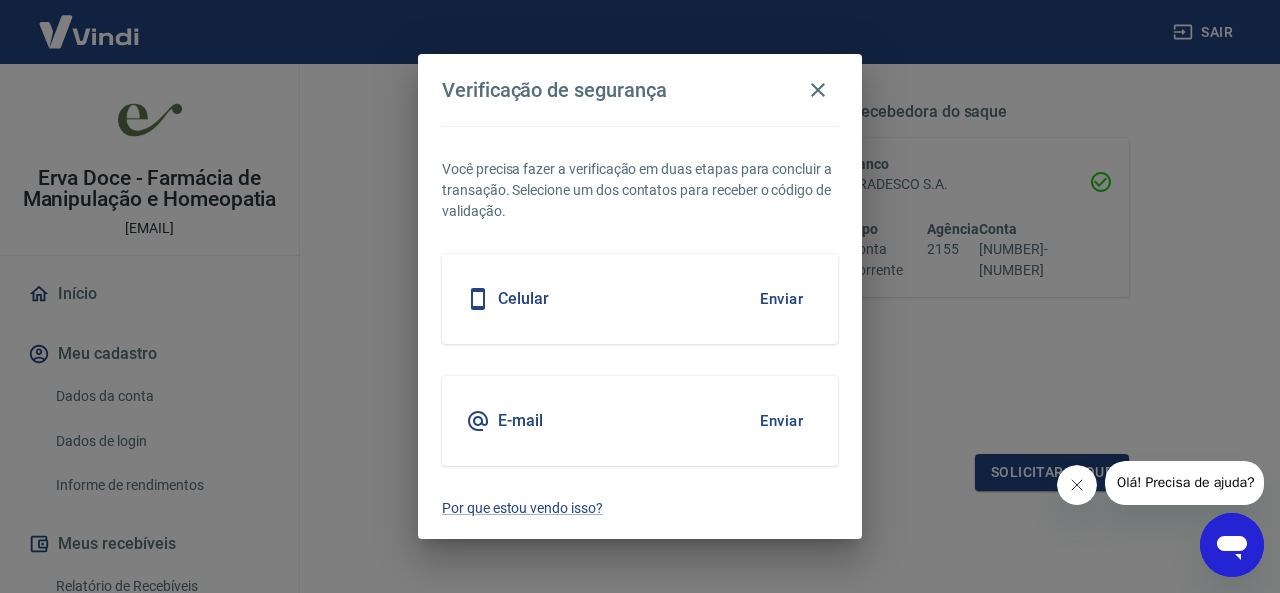 click on "Enviar" at bounding box center [781, 299] 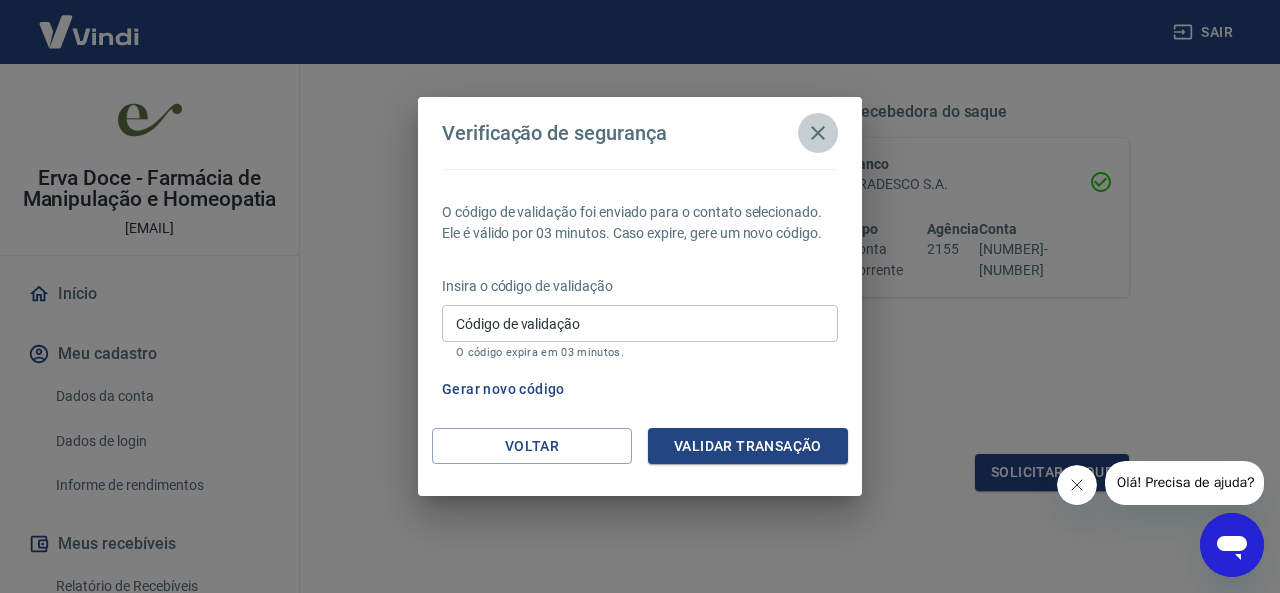 click 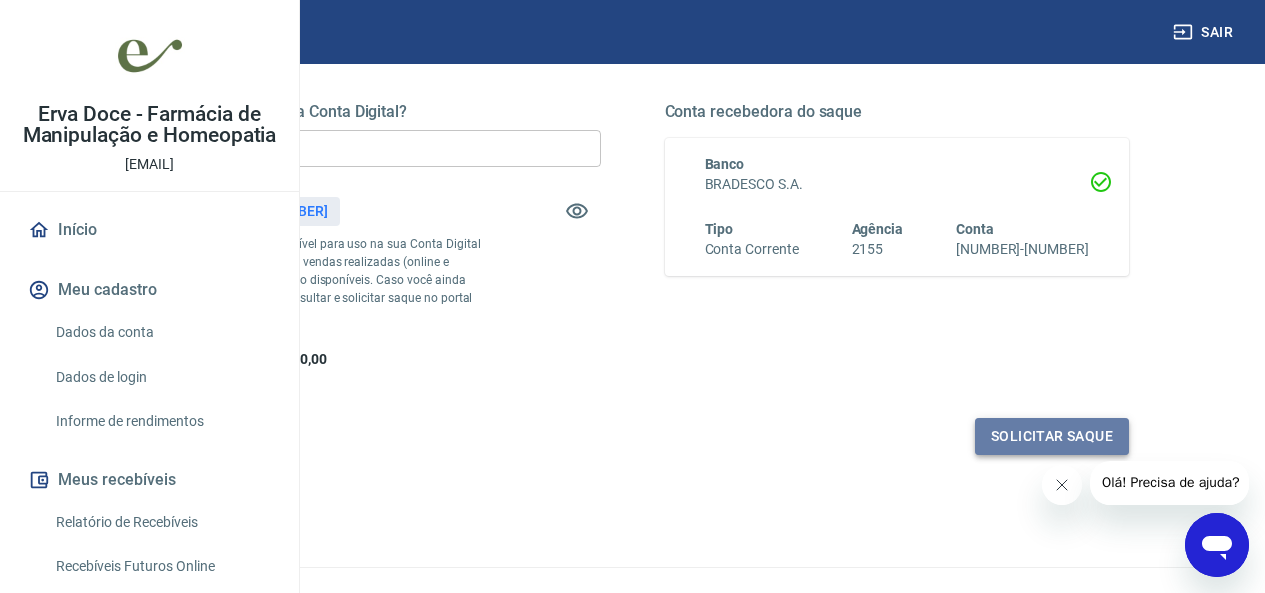 click on "Solicitar saque" at bounding box center [1052, 436] 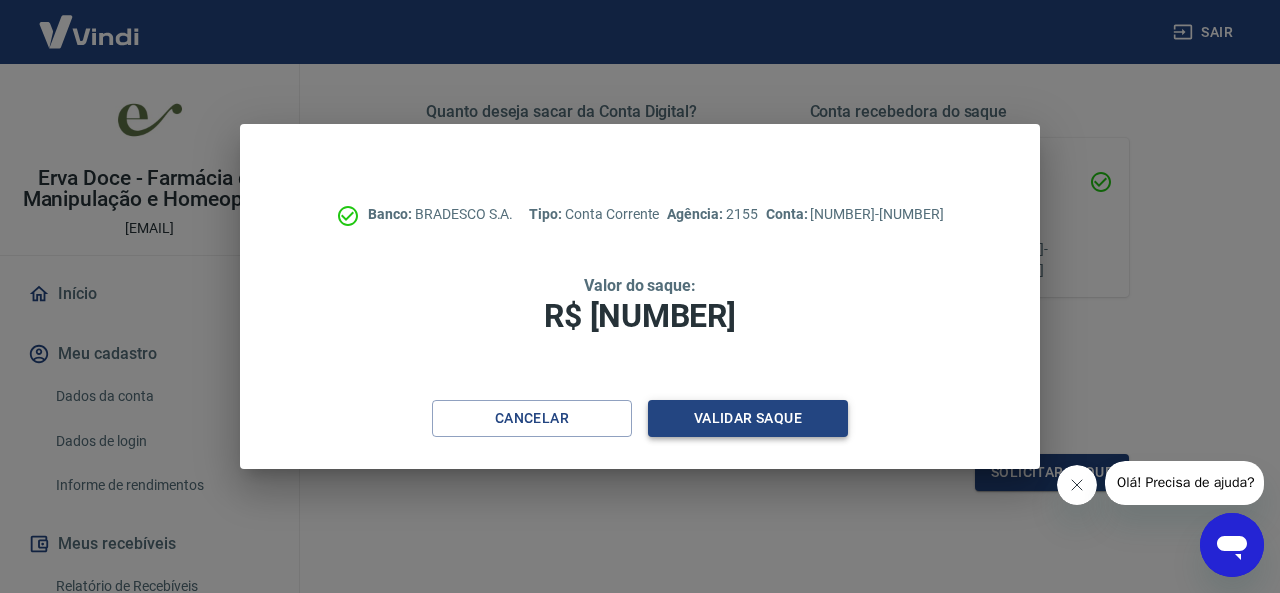 click on "Validar saque" at bounding box center (748, 418) 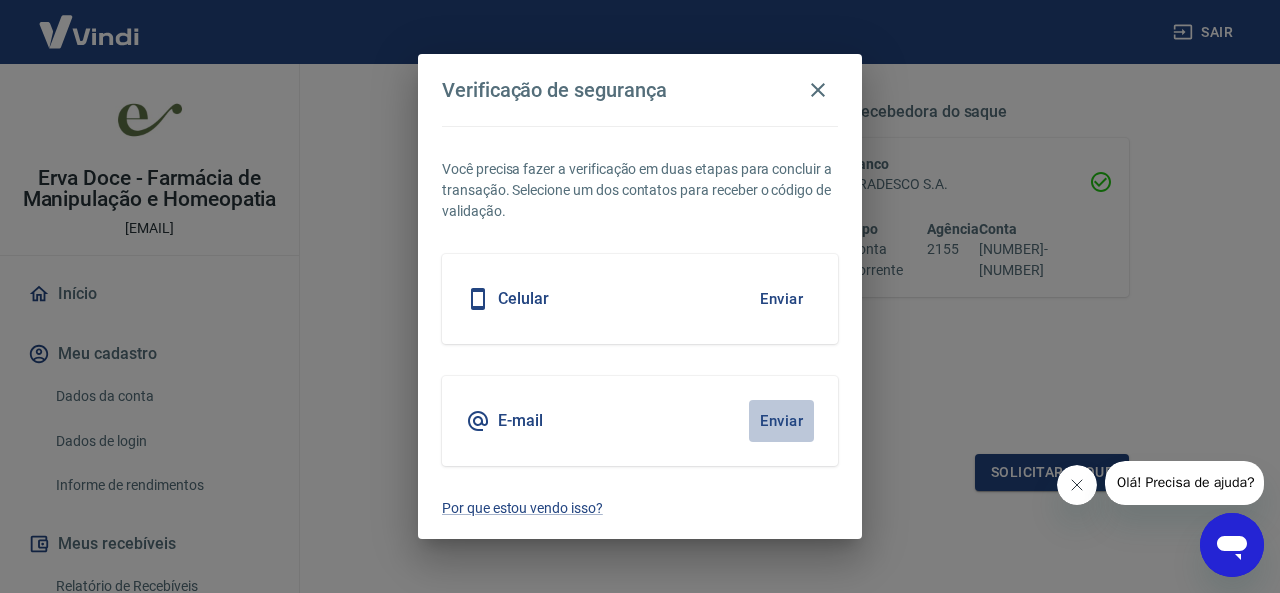 click on "Enviar" at bounding box center (781, 421) 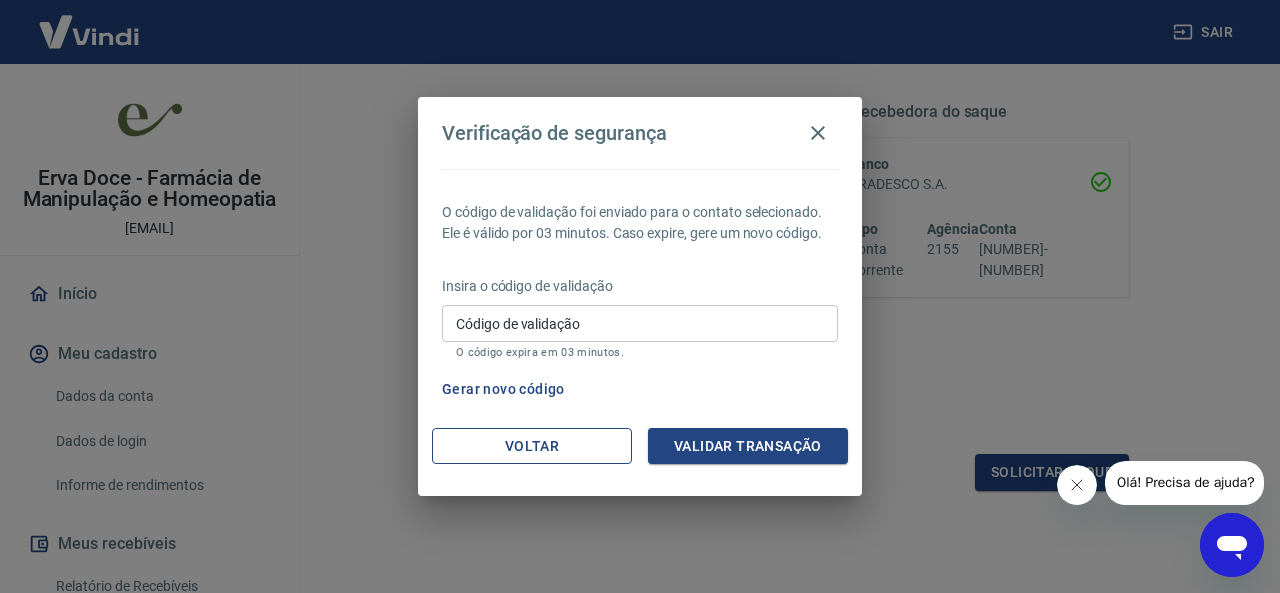 click on "Voltar" at bounding box center [532, 446] 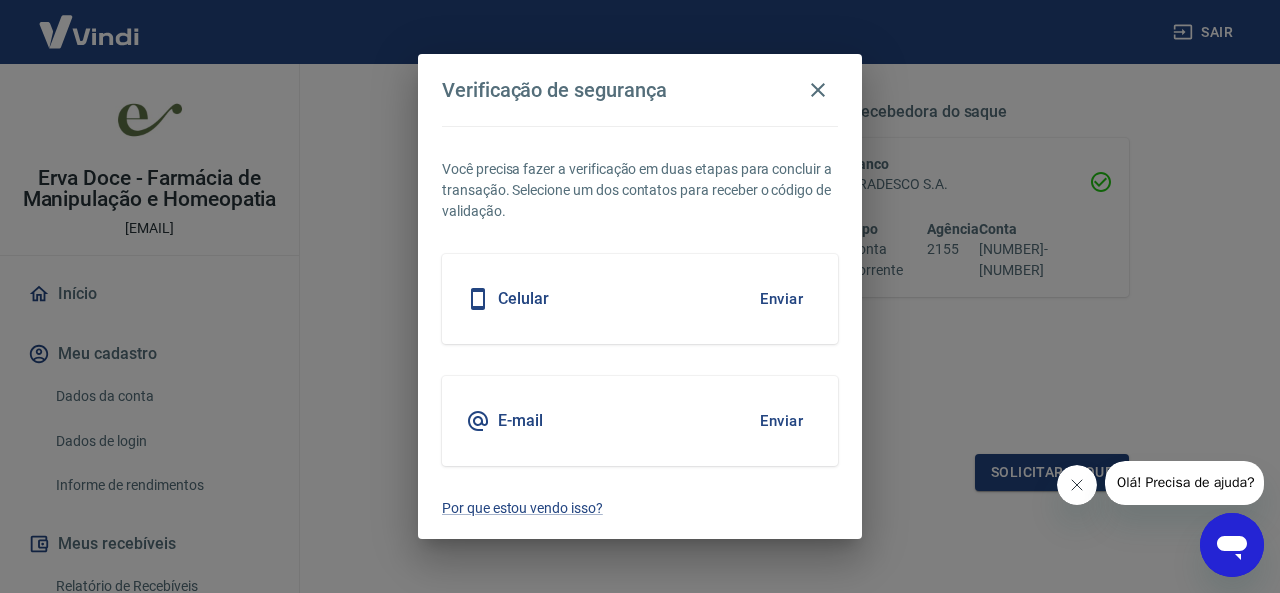 click on "Celular Enviar" at bounding box center [640, 299] 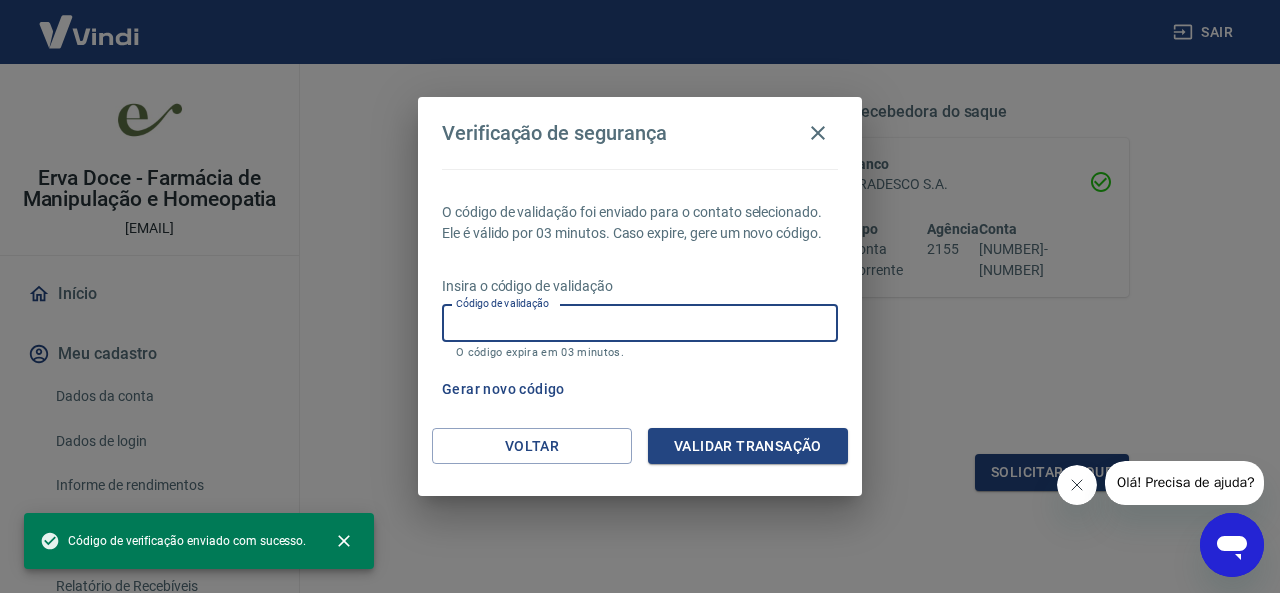 click on "Código de validação" at bounding box center (640, 323) 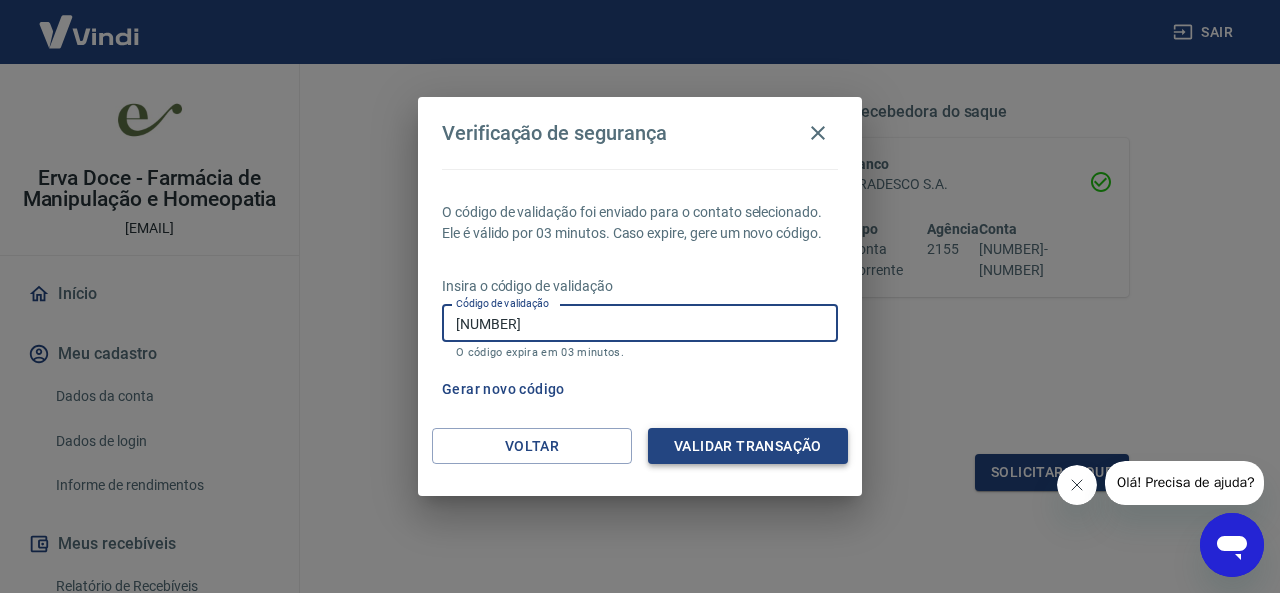type on "[NUMBER]" 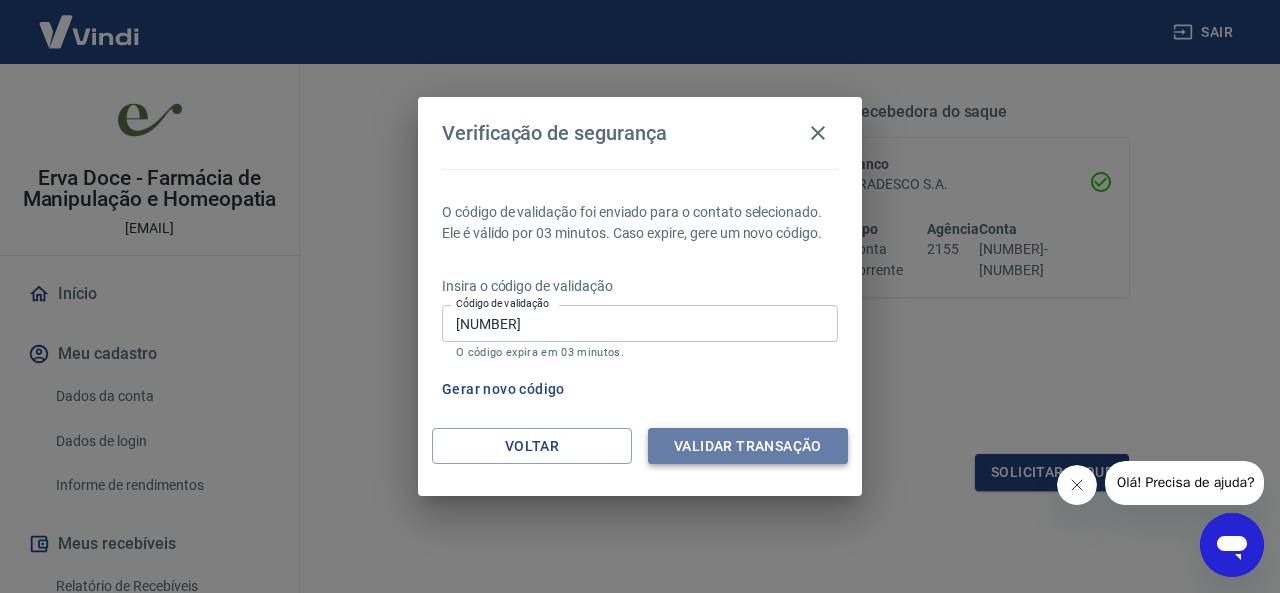 click on "Validar transação" at bounding box center (748, 446) 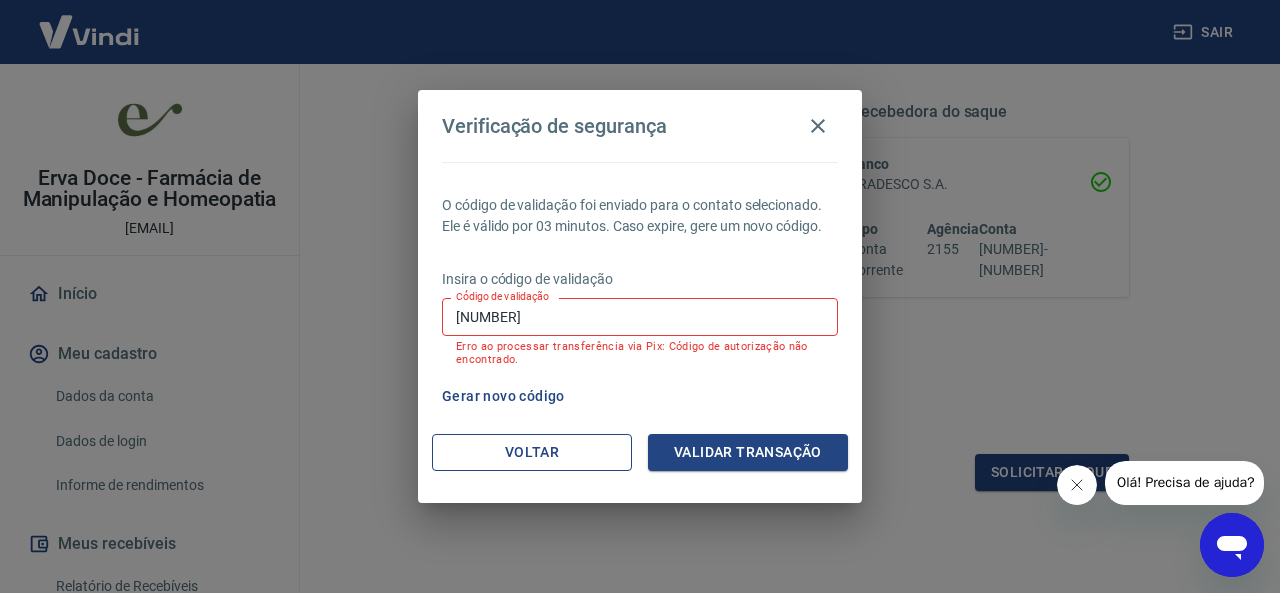 click on "Voltar" at bounding box center (532, 452) 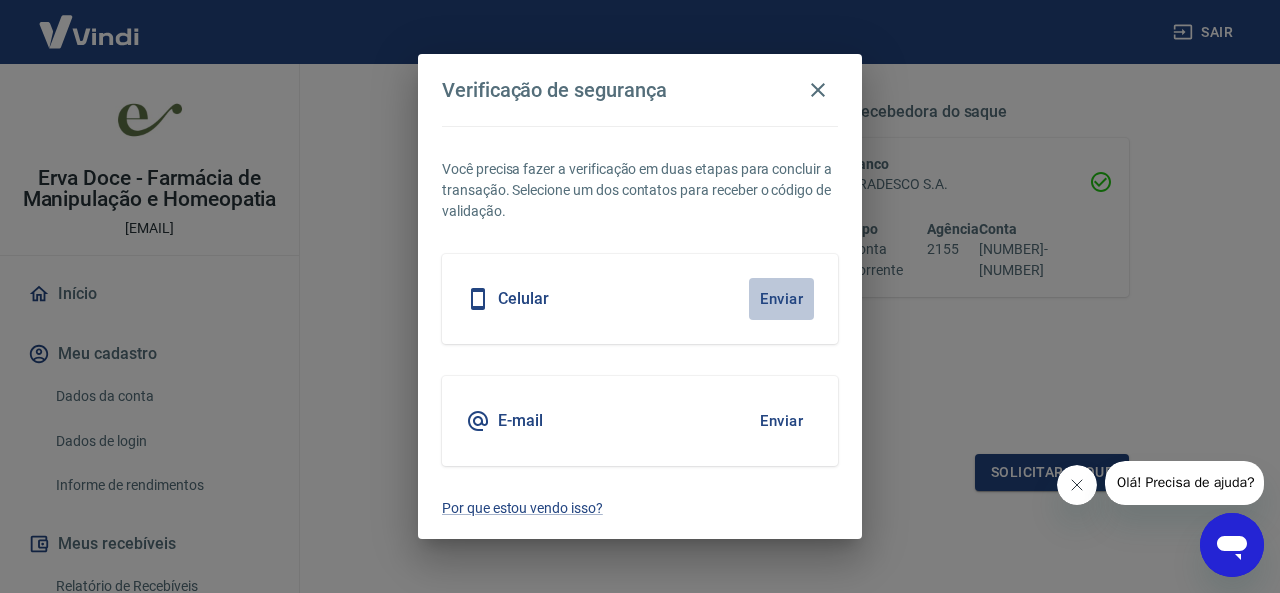 click on "Enviar" at bounding box center (781, 299) 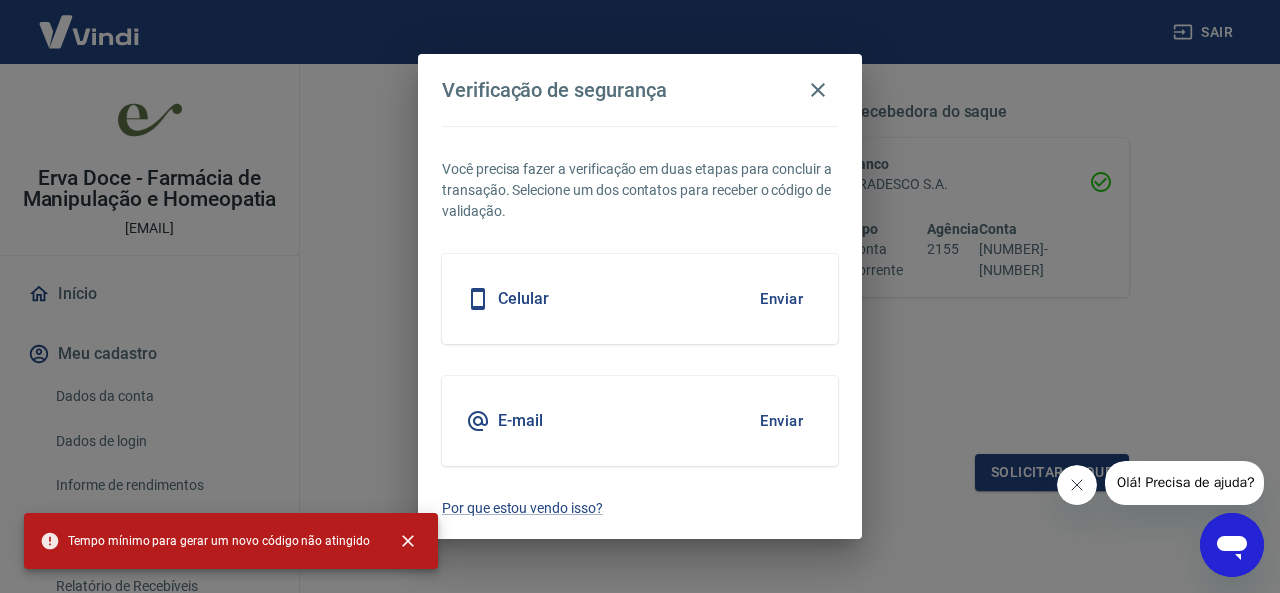 click on "Enviar" at bounding box center [781, 299] 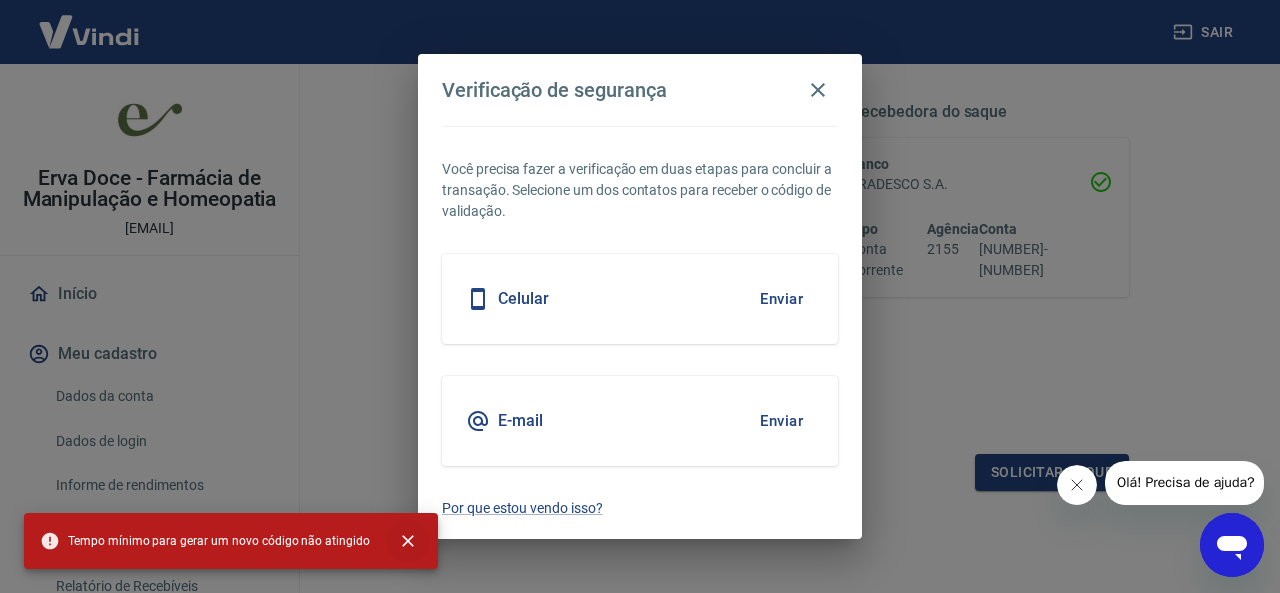 click 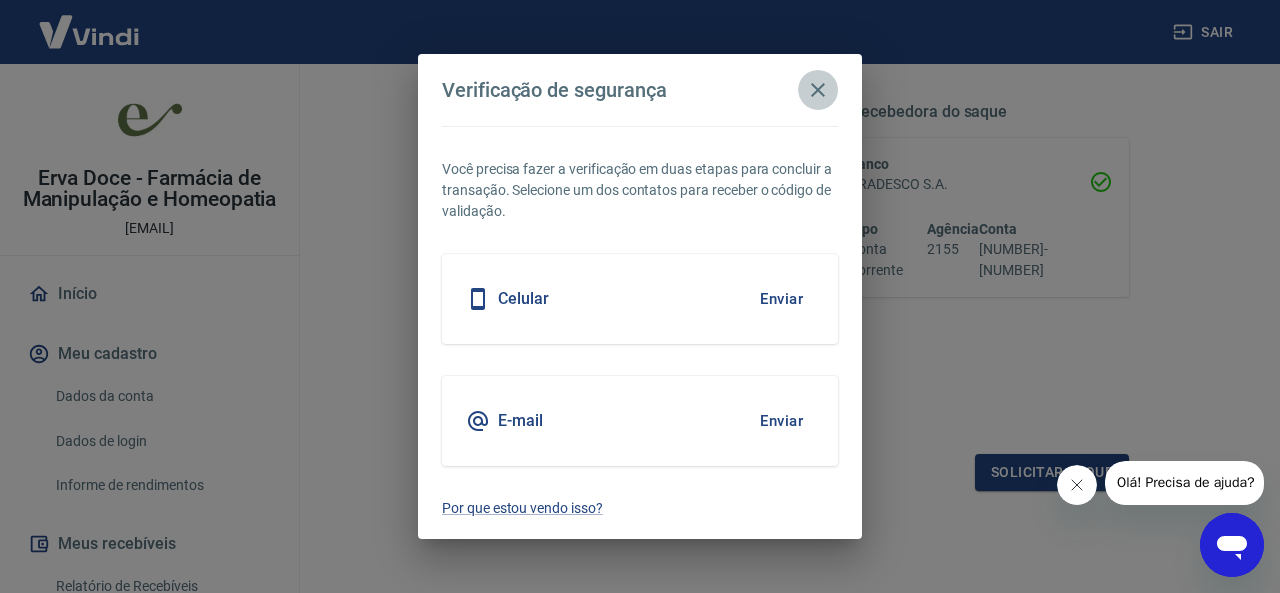 click 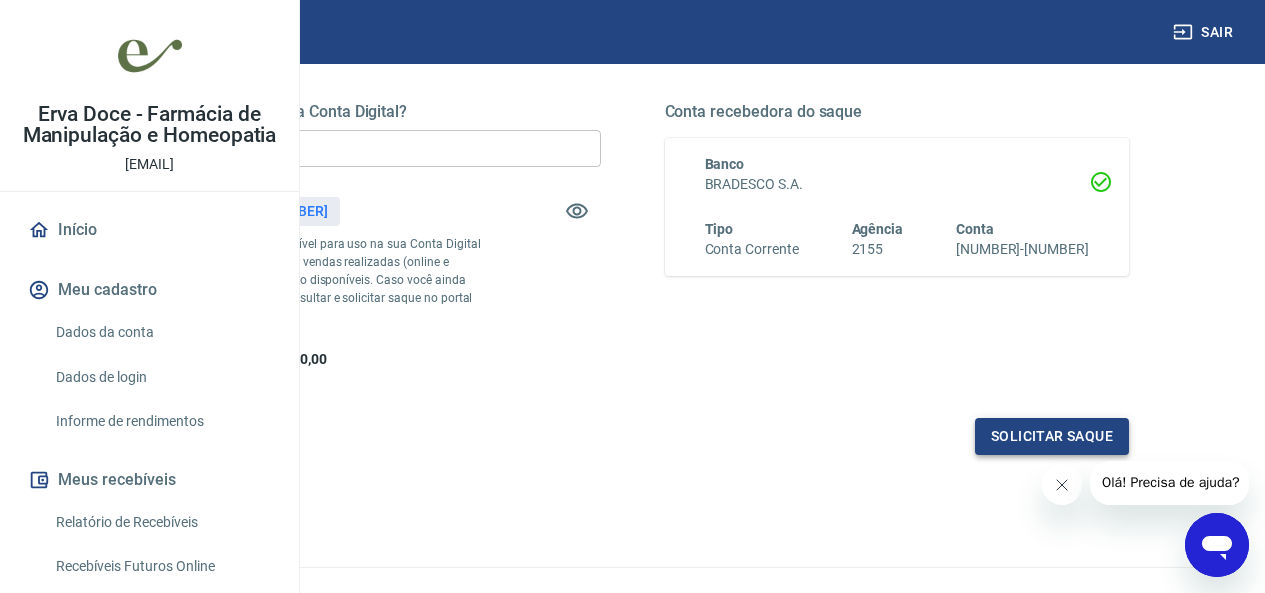 click on "Solicitar saque" at bounding box center (1052, 436) 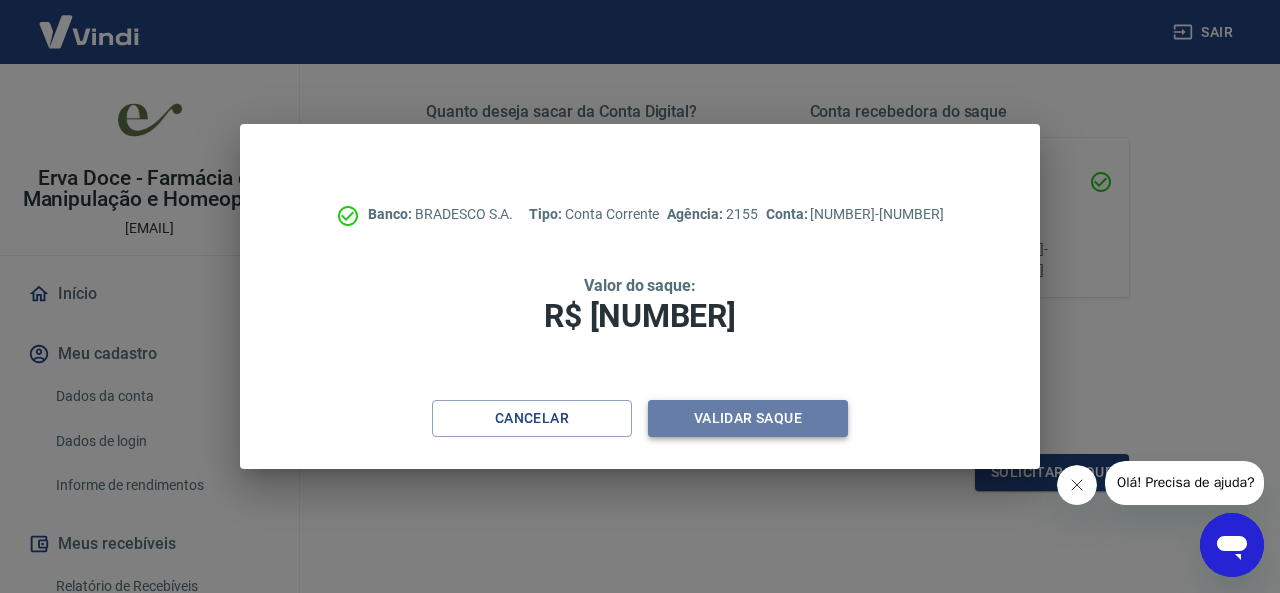 click on "Validar saque" at bounding box center [748, 418] 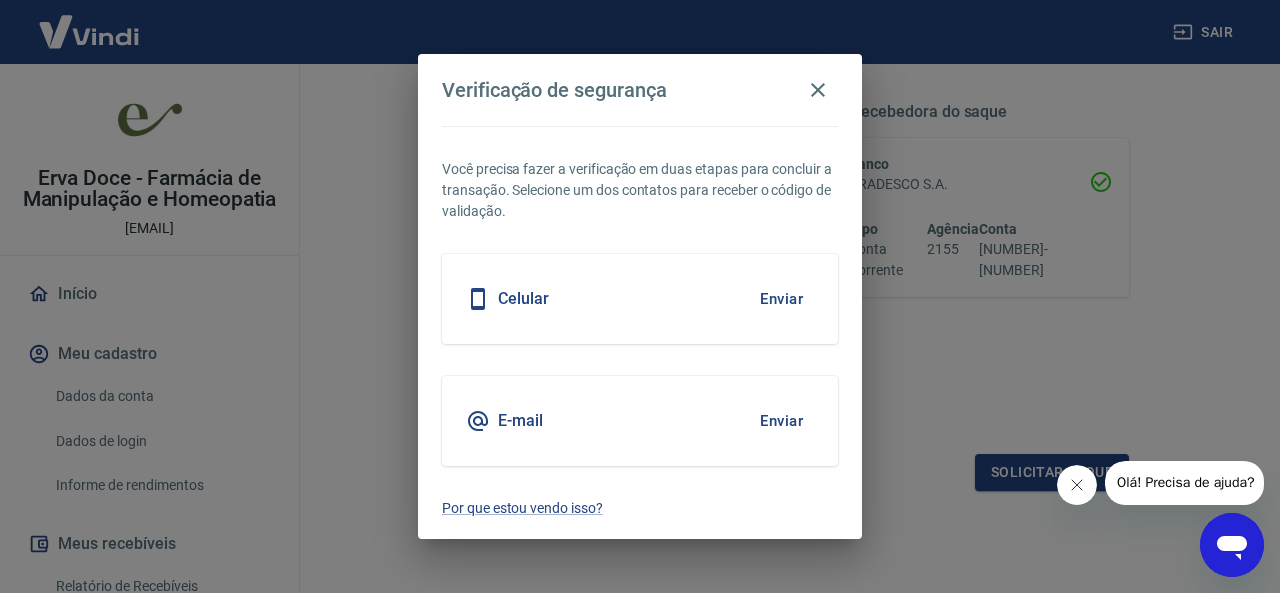 click on "Enviar" at bounding box center (781, 299) 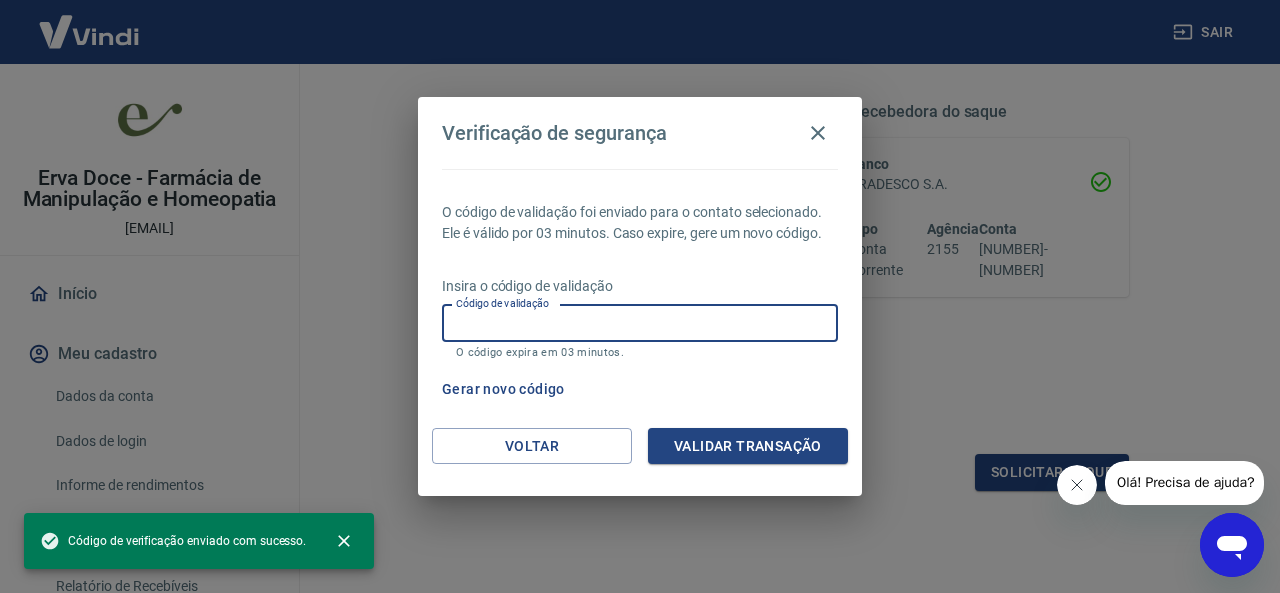 click on "Código de validação" at bounding box center (640, 323) 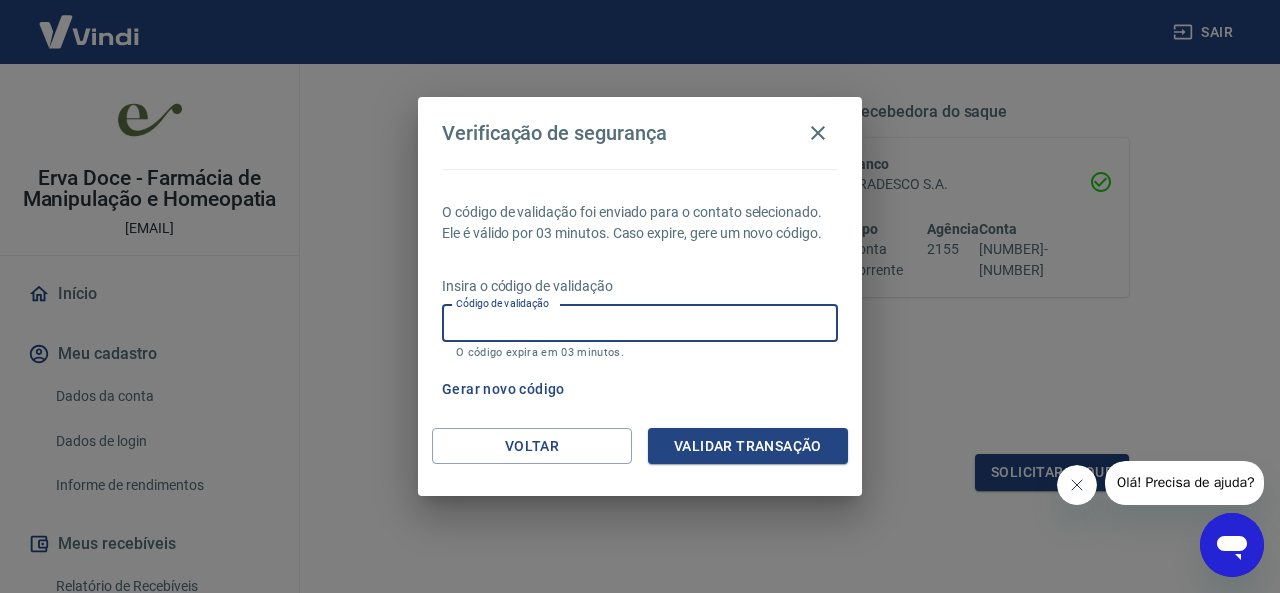 click on "Código de validação" at bounding box center [640, 323] 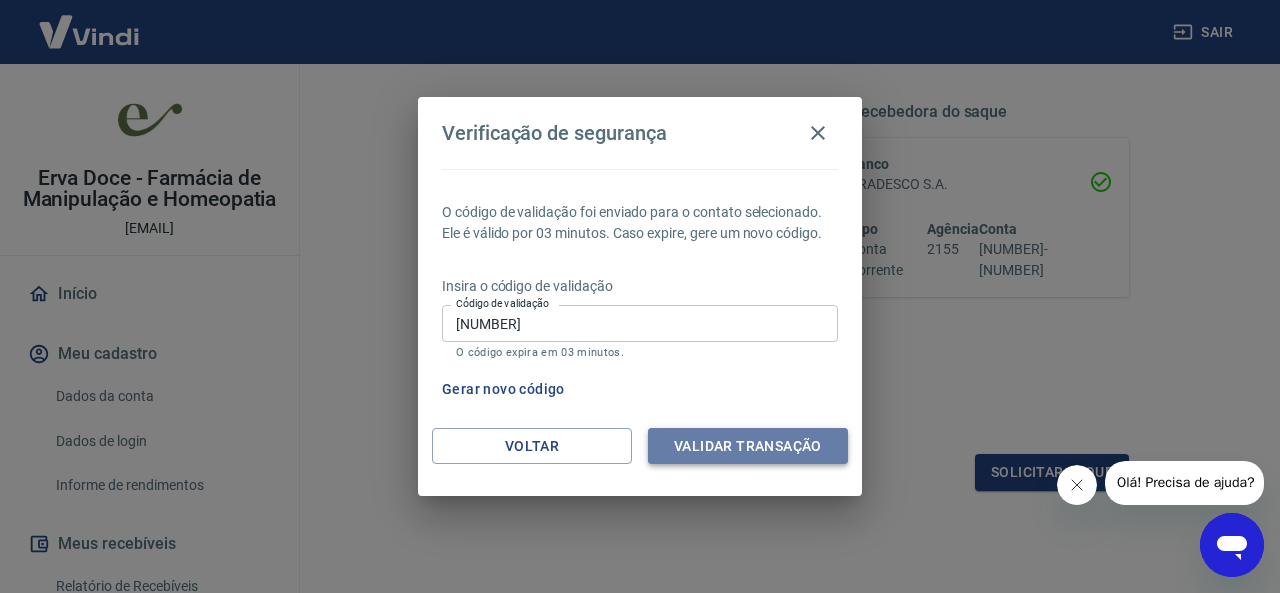 click on "Validar transação" at bounding box center [748, 446] 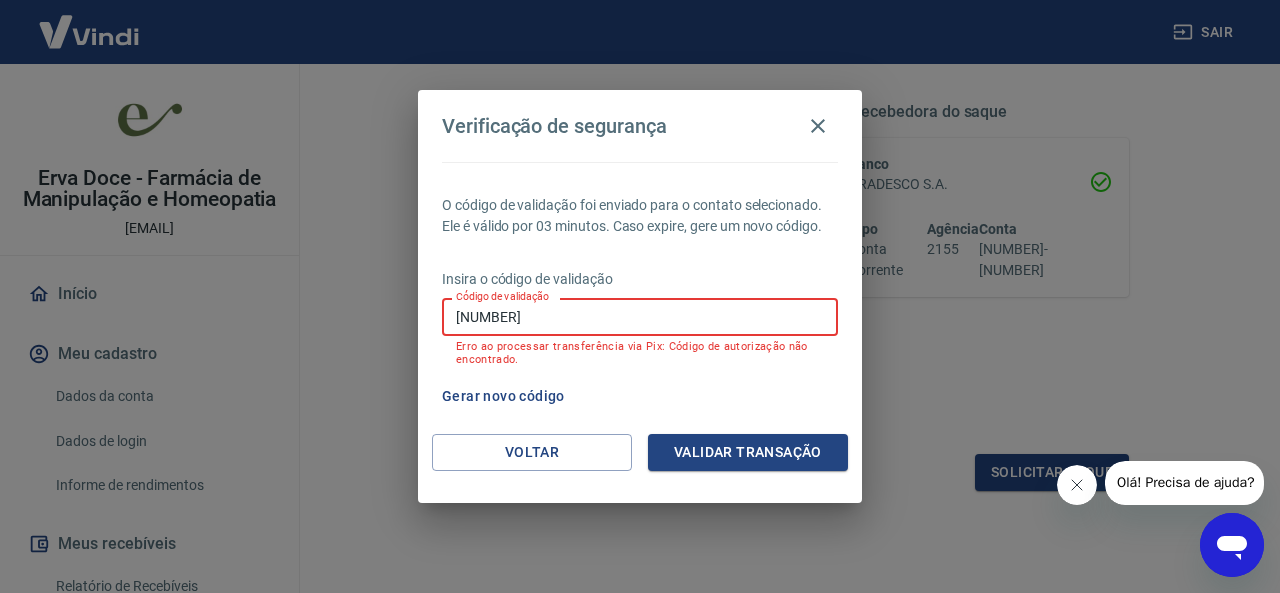 drag, startPoint x: 543, startPoint y: 319, endPoint x: 444, endPoint y: 311, distance: 99.32271 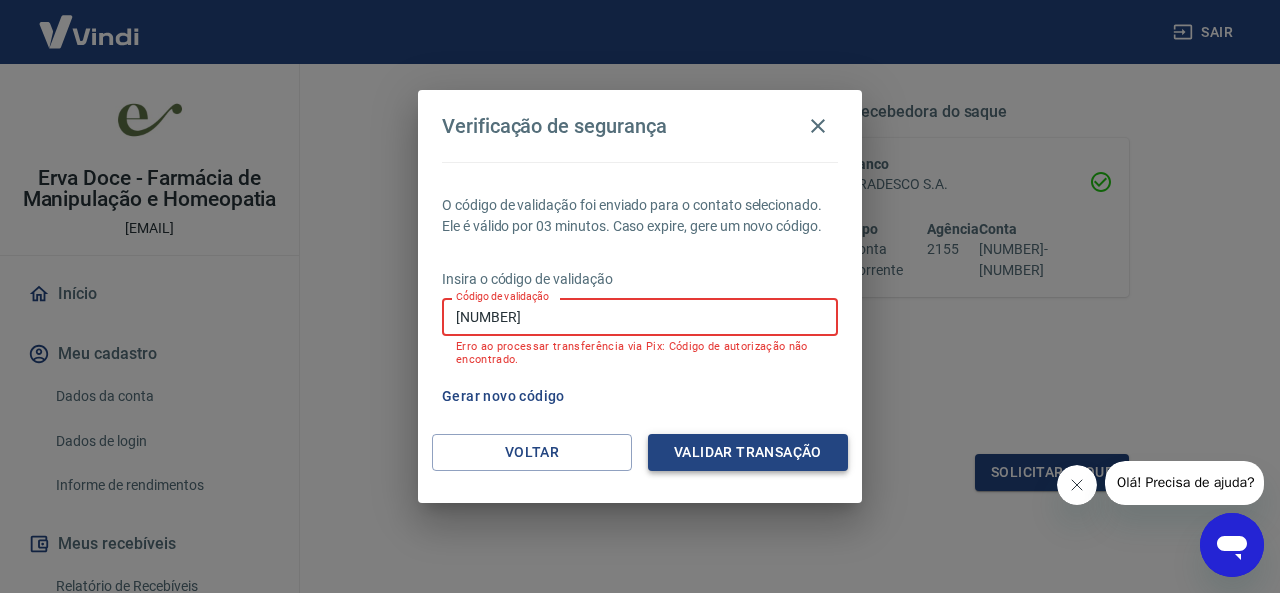click on "Validar transação" at bounding box center [748, 452] 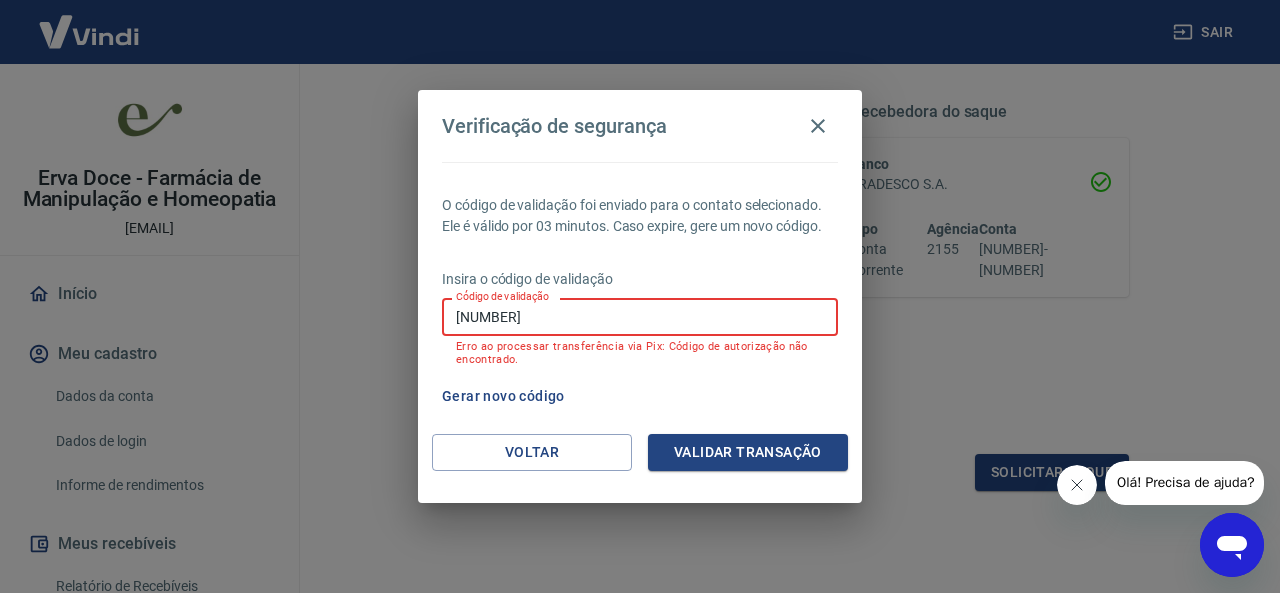 drag, startPoint x: 564, startPoint y: 307, endPoint x: 435, endPoint y: 311, distance: 129.062 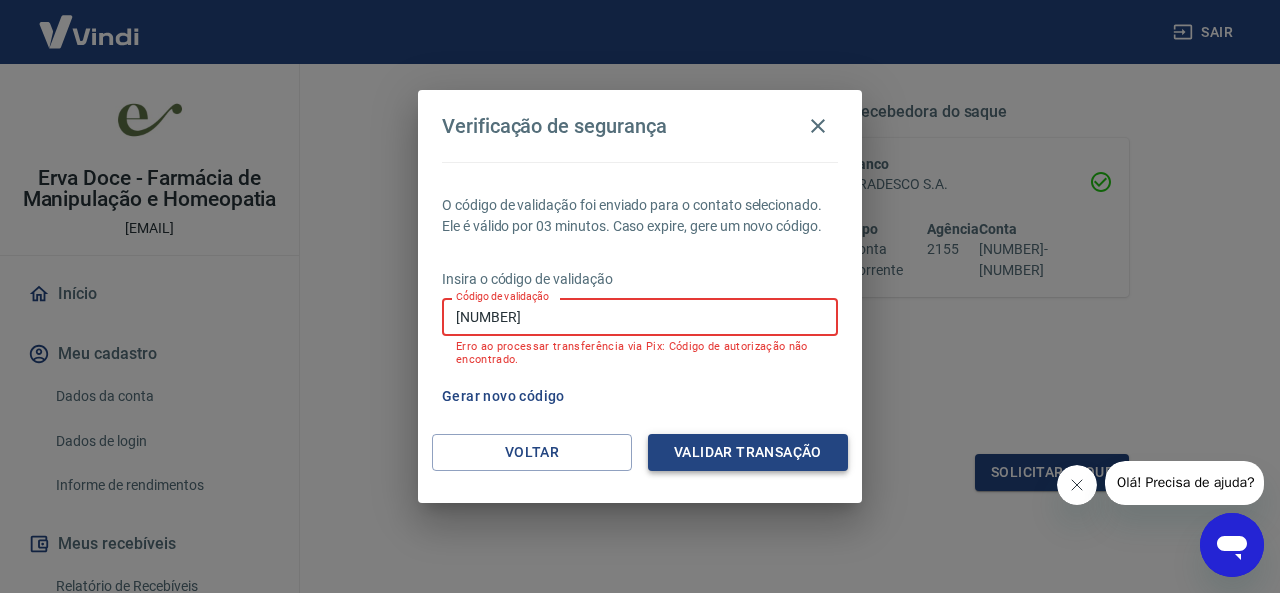 type on "[NUMBER]" 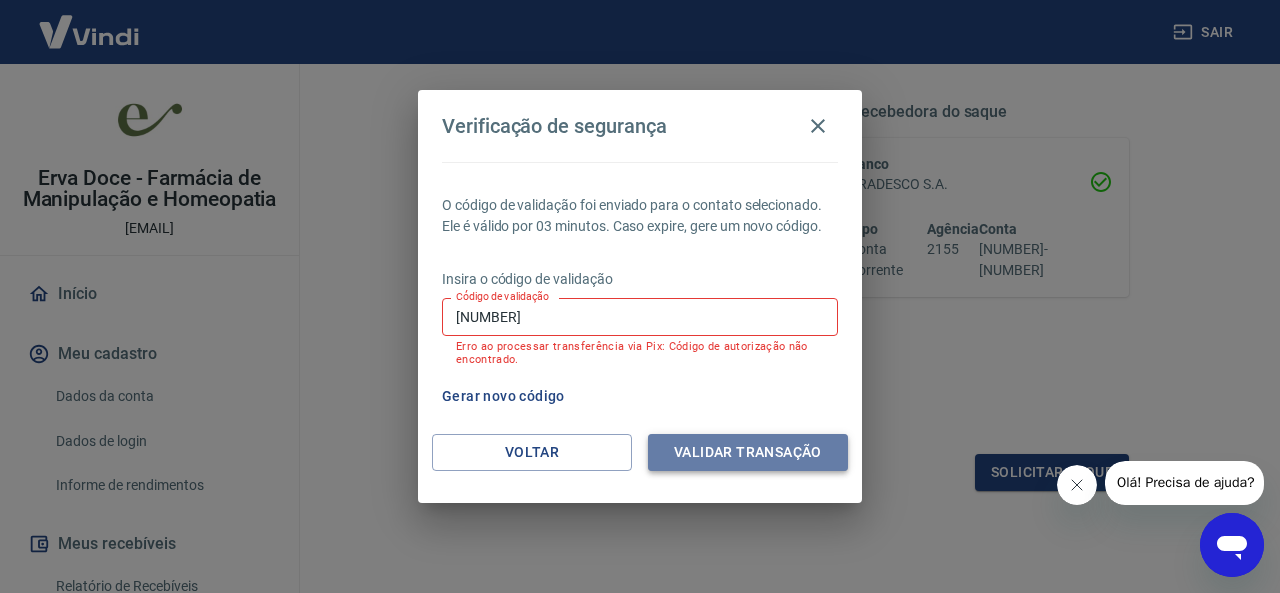 click on "Validar transação" at bounding box center (748, 452) 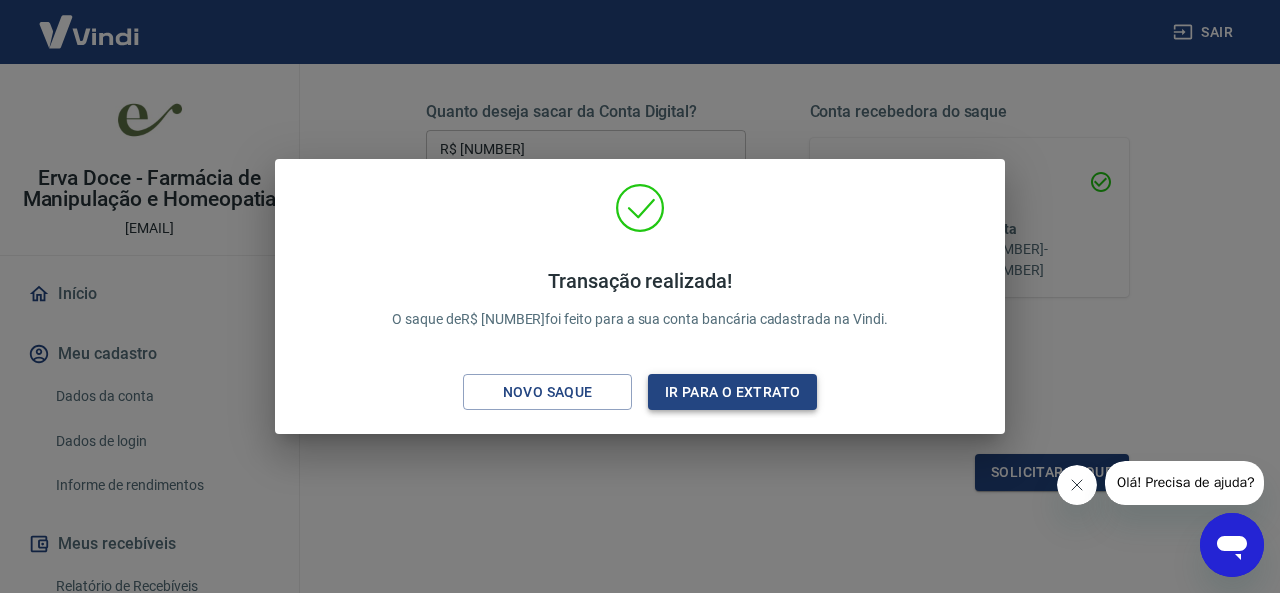 click on "Ir para o extrato" at bounding box center [732, 392] 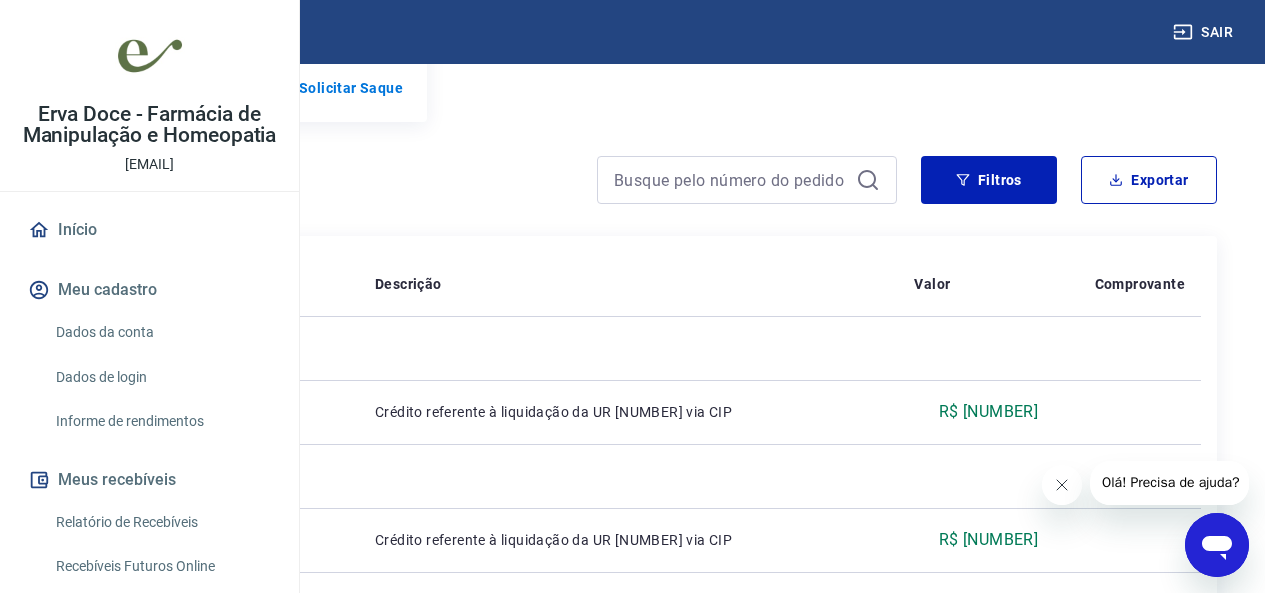 scroll, scrollTop: 0, scrollLeft: 0, axis: both 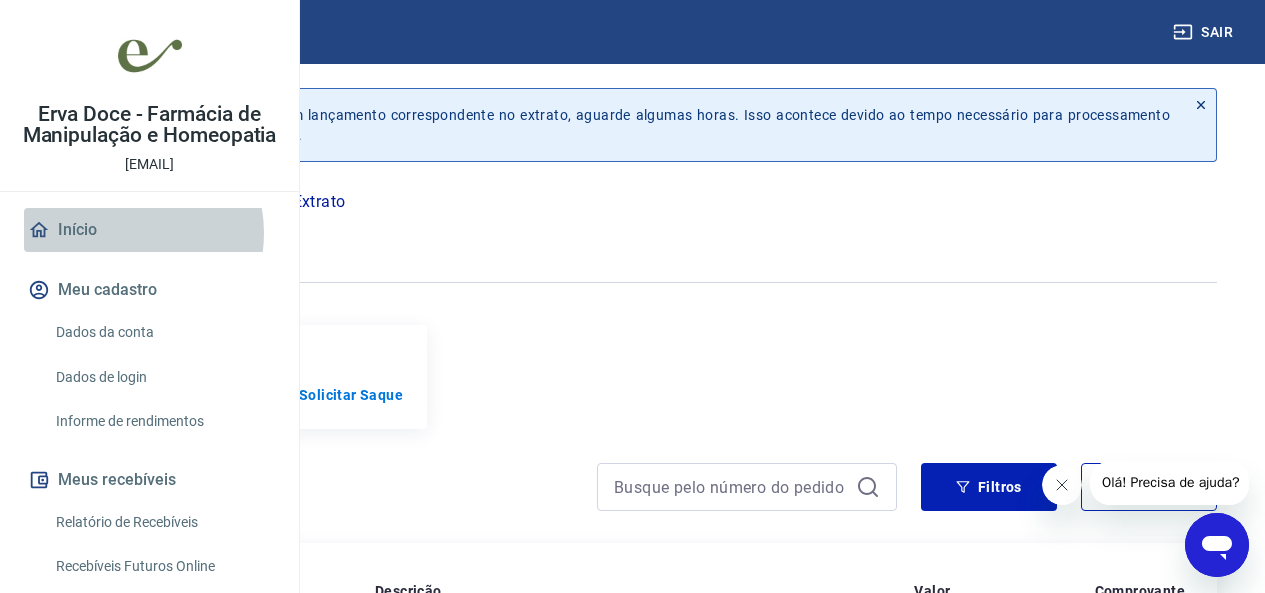 click on "Início" at bounding box center (149, 230) 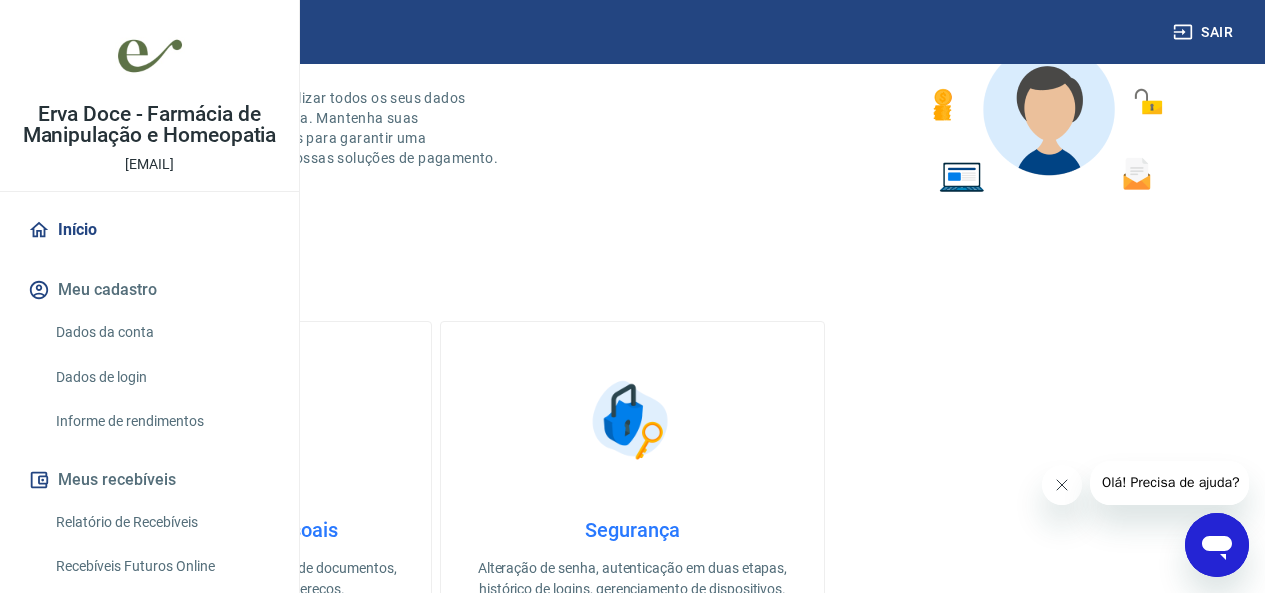 scroll, scrollTop: 0, scrollLeft: 0, axis: both 